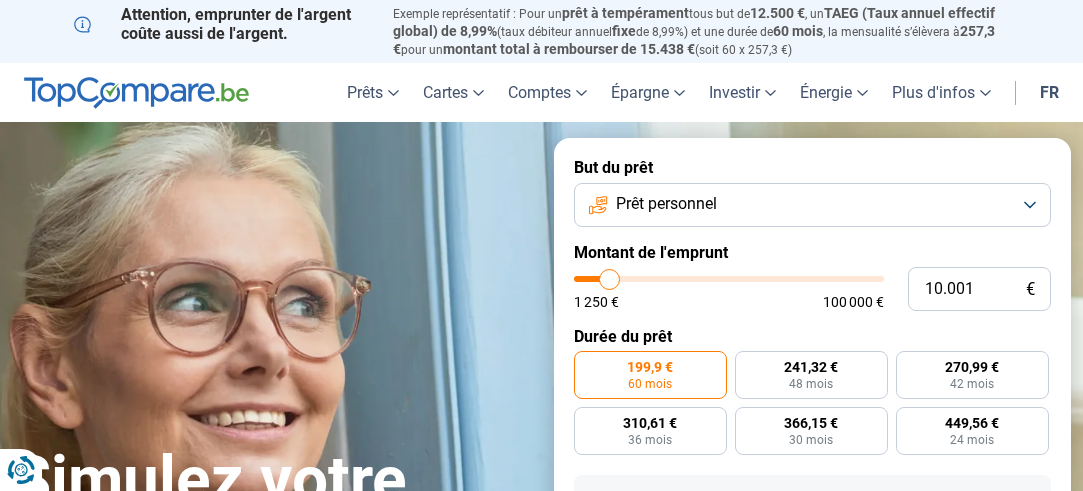 scroll, scrollTop: 0, scrollLeft: 0, axis: both 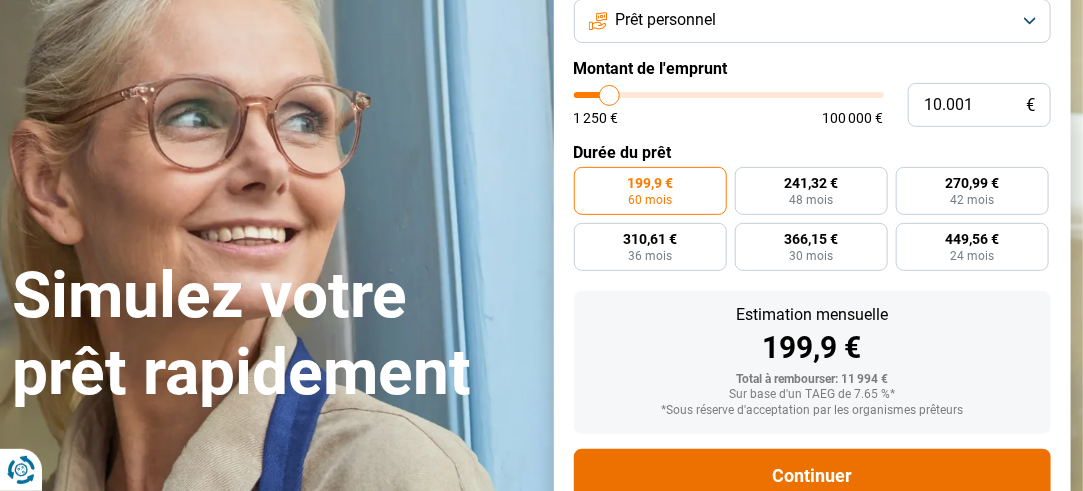 click on "Continuer" at bounding box center (813, 476) 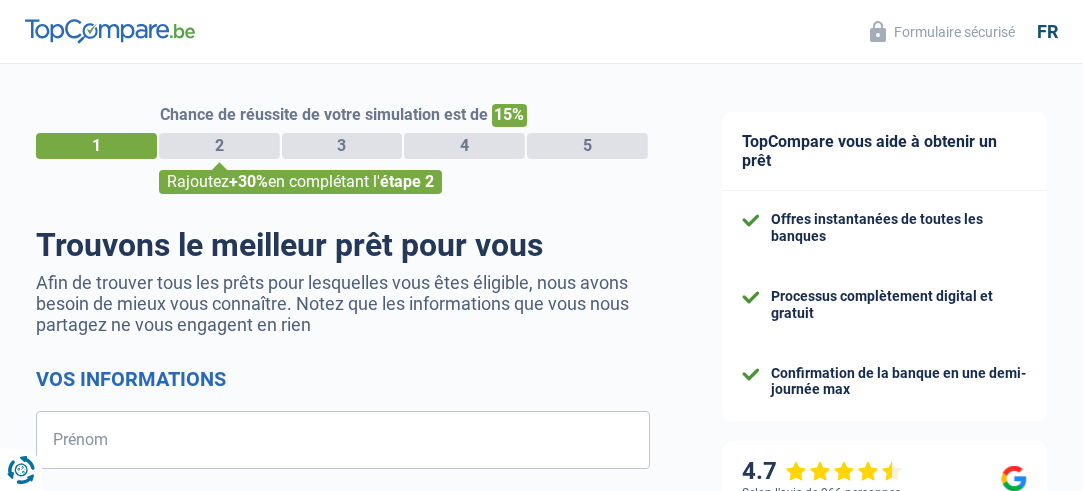 scroll, scrollTop: 0, scrollLeft: 0, axis: both 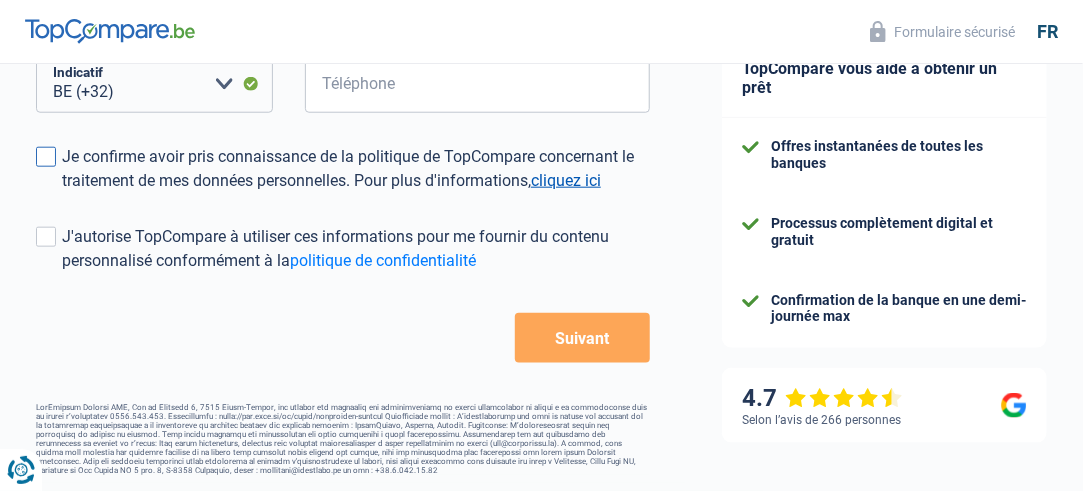 click on "cliquez ici" at bounding box center [566, 180] 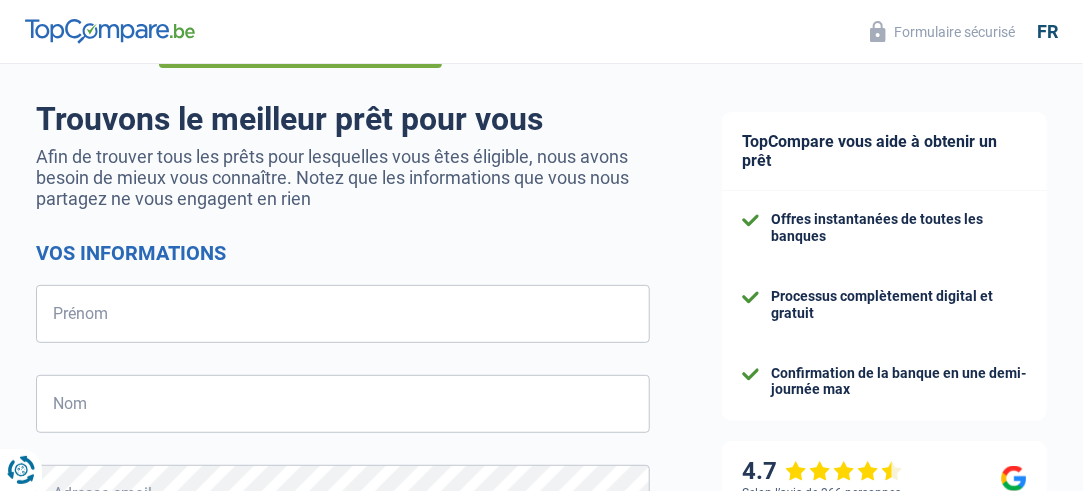 scroll, scrollTop: 123, scrollLeft: 0, axis: vertical 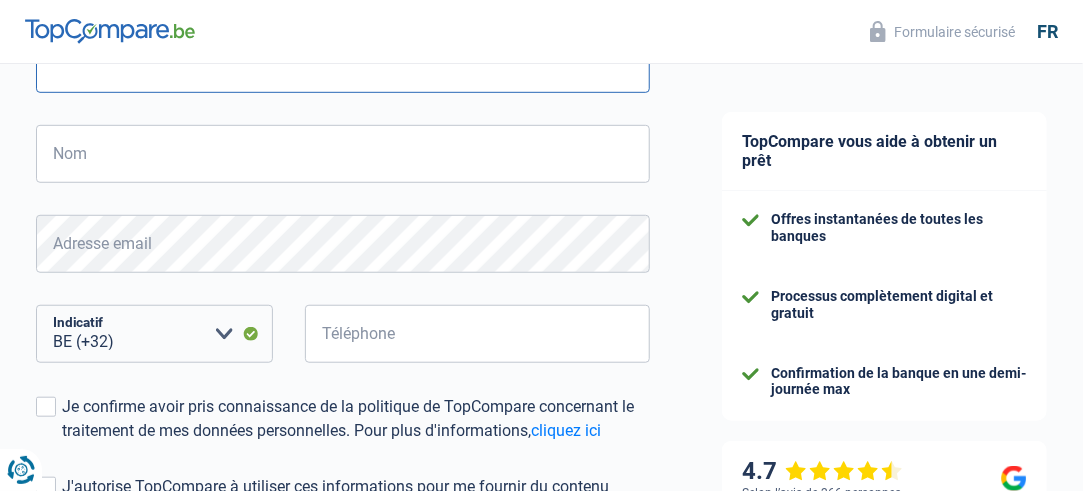 click on "Prénom" at bounding box center (343, 64) 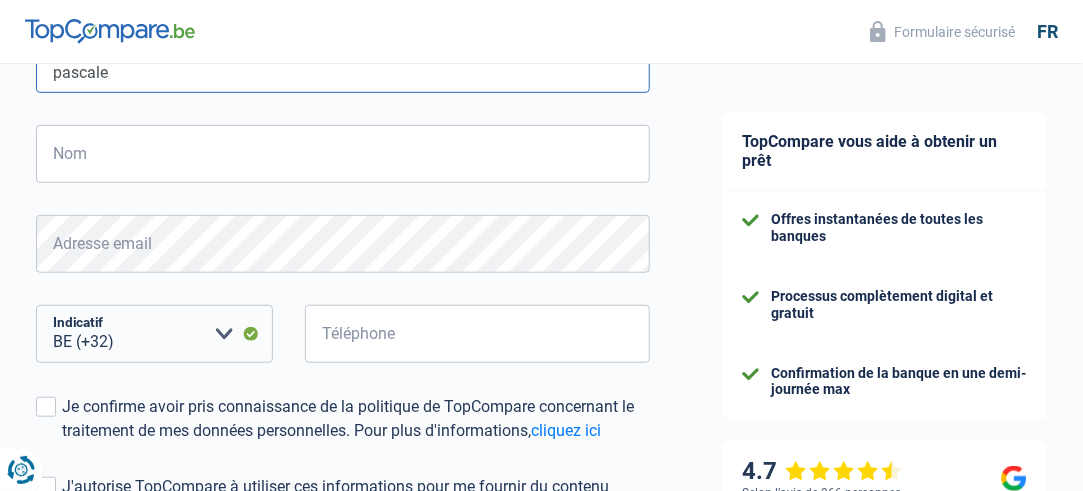type on "[FIRST]" 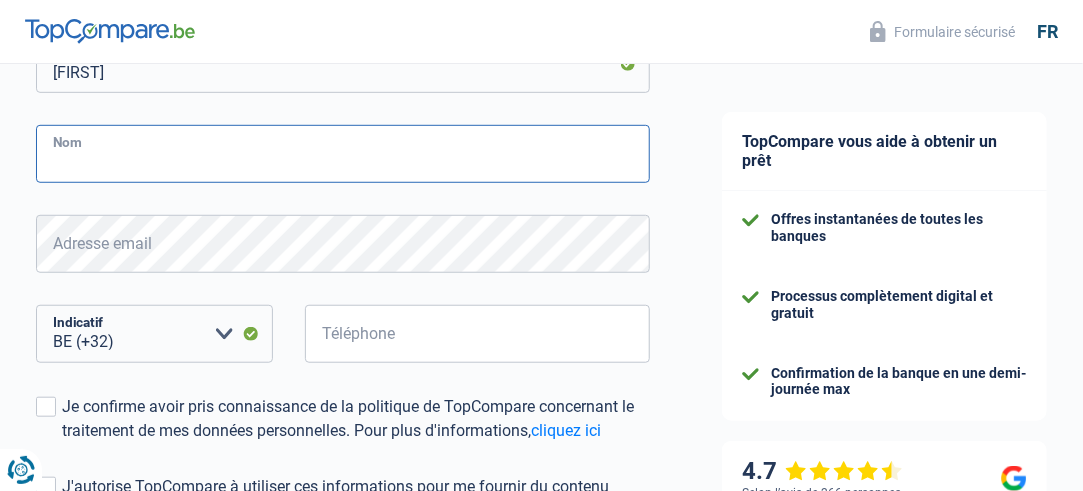 click on "Nom" at bounding box center (343, 154) 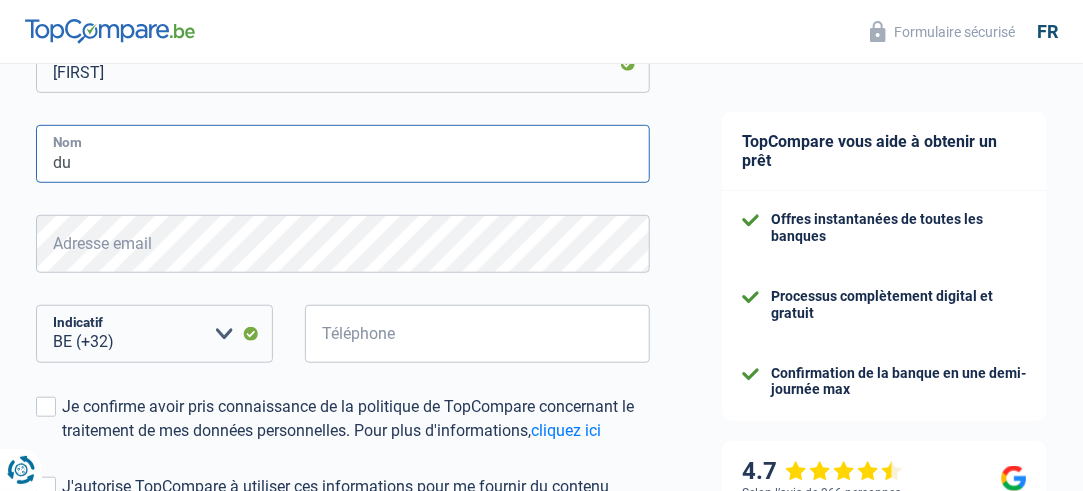 type on "Dumont" 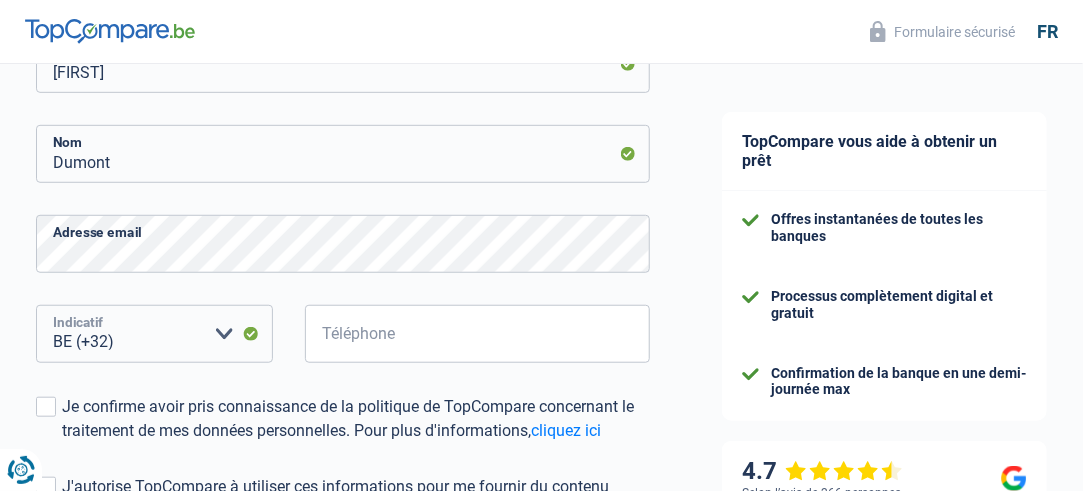 click on "BE (+32) LU (+352)
Veuillez sélectionner une option" at bounding box center [154, 334] 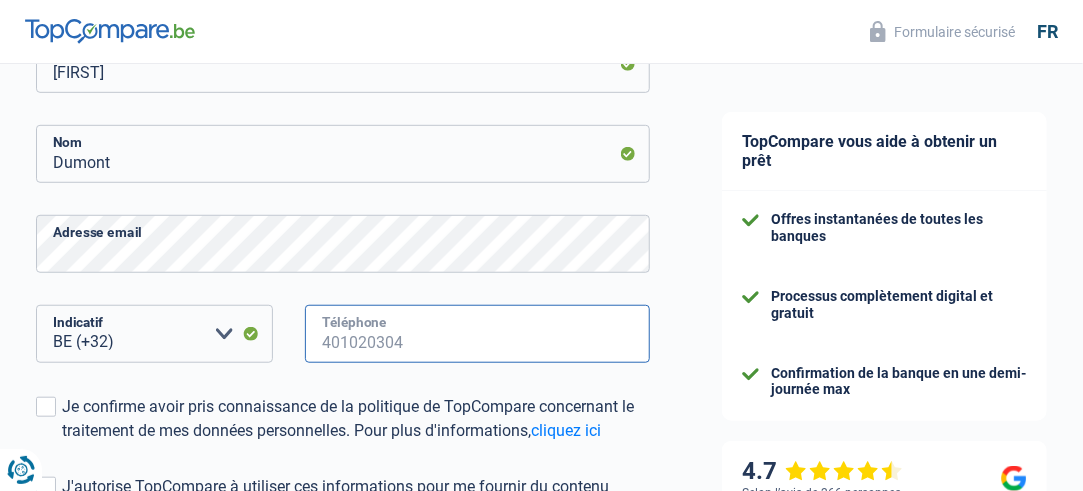 click on "Téléphone" at bounding box center (477, 334) 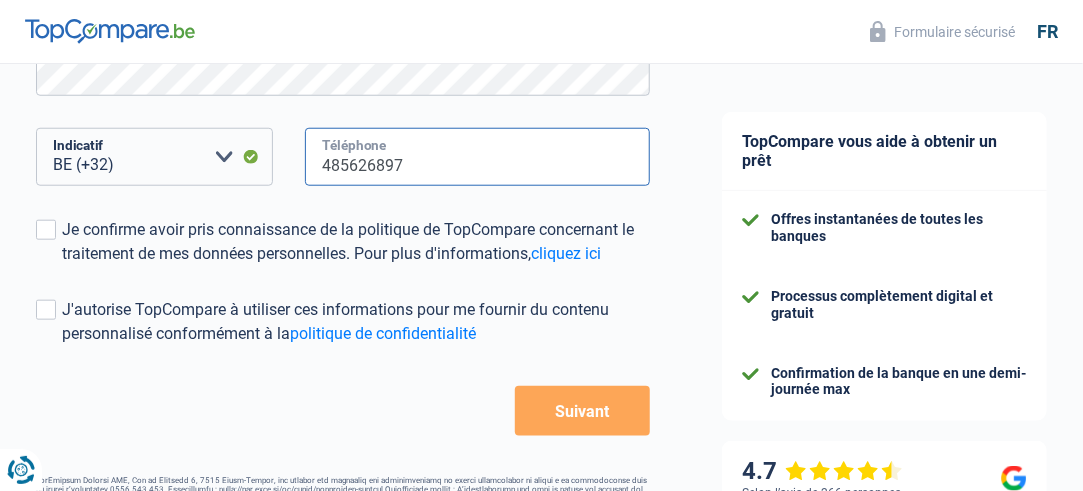 scroll, scrollTop: 555, scrollLeft: 0, axis: vertical 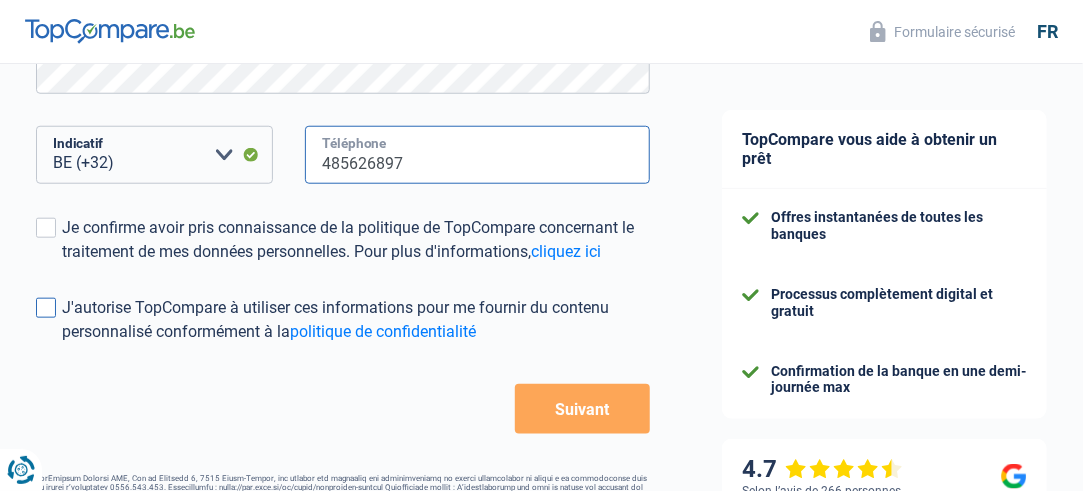 type on "485626897" 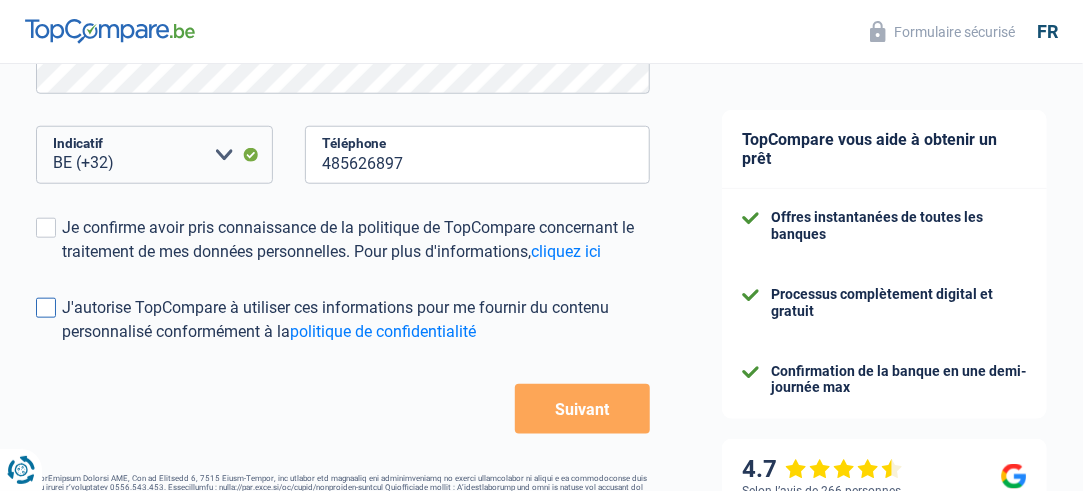 click at bounding box center (46, 308) 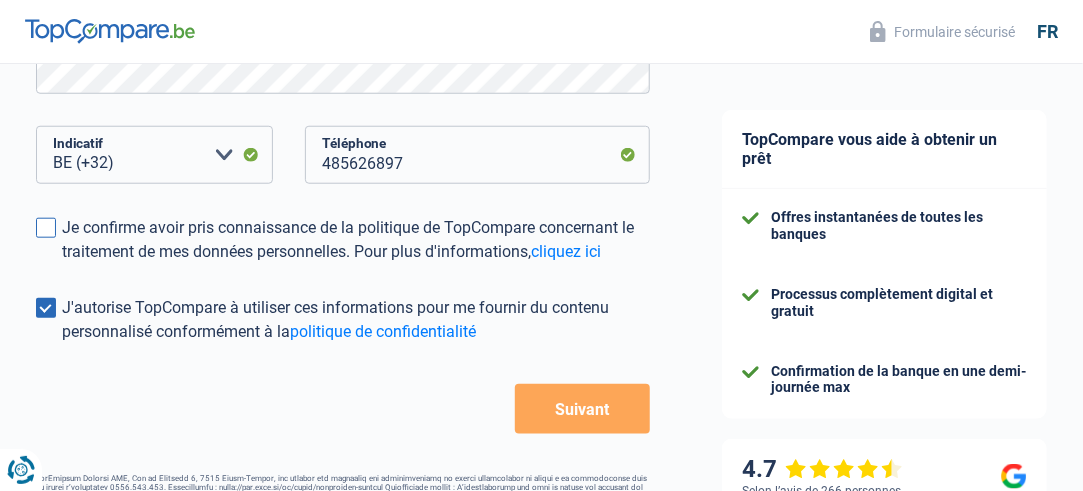 click at bounding box center (46, 228) 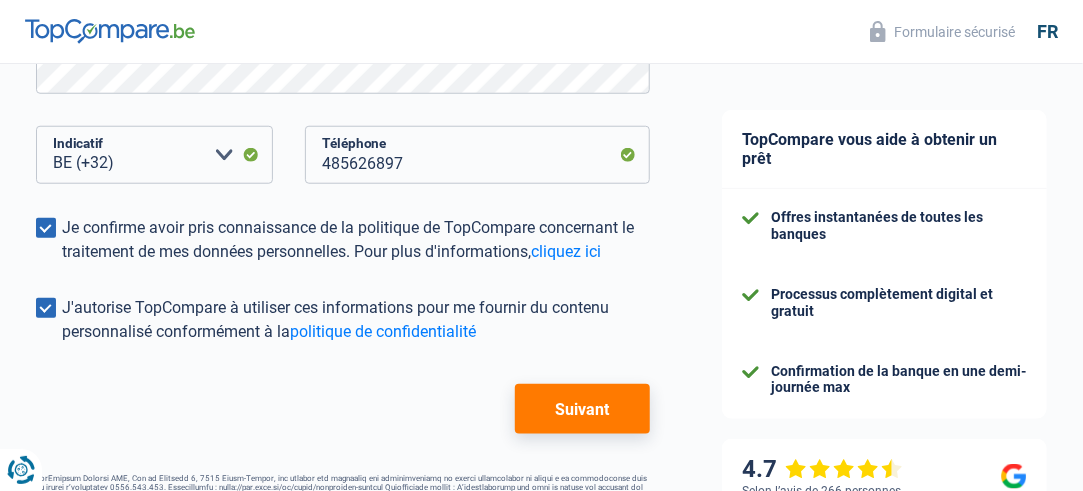 click on "Suivant" at bounding box center [582, 409] 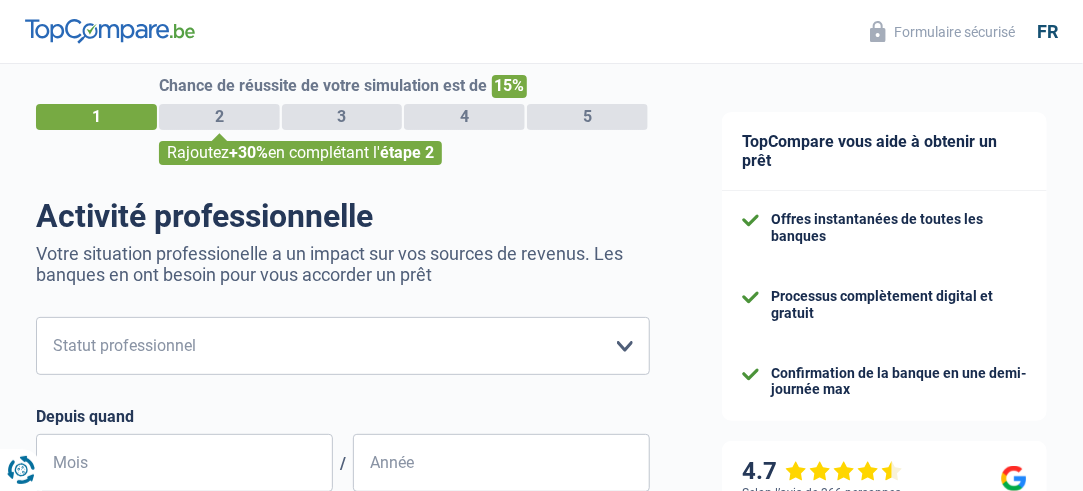 scroll, scrollTop: 0, scrollLeft: 0, axis: both 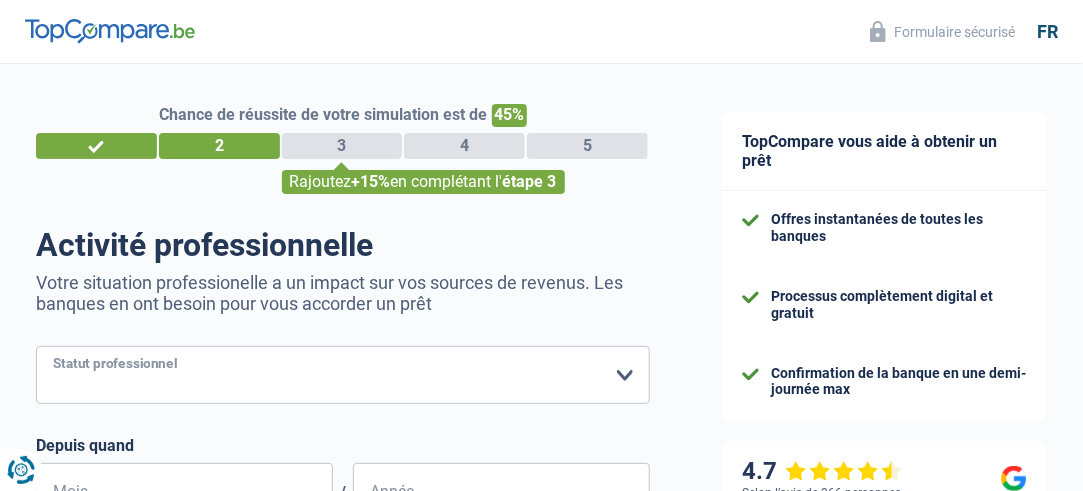 click on "Ouvrier Employé privé Employé public Invalide Indépendant Pensionné Chômeur Mutuelle Femme au foyer Sans profession Allocataire sécurité/Intégration social (SPF Sécurité Sociale, CPAS) Etudiant Profession libérale Commerçant Rentier Pré-pensionné
Veuillez sélectionner une option" at bounding box center [343, 375] 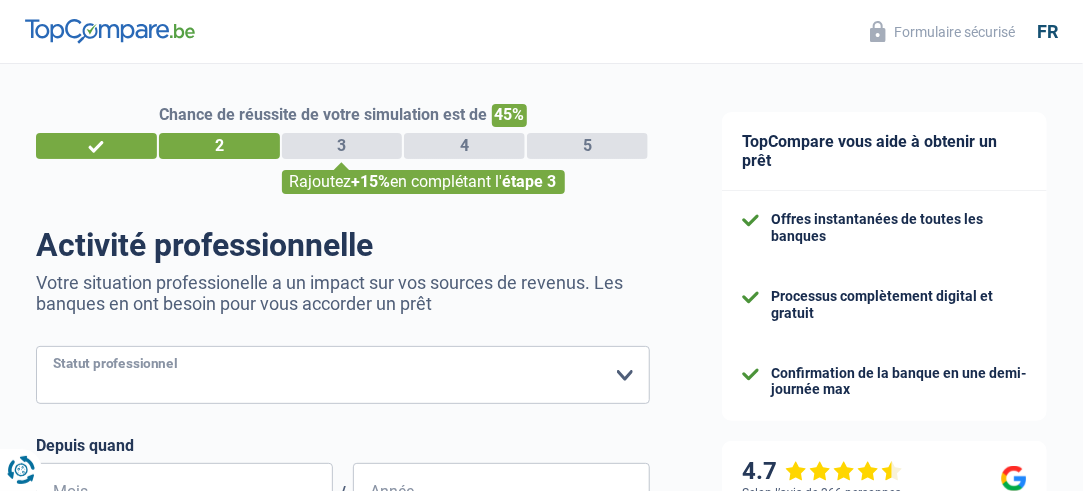select on "publicEmployee" 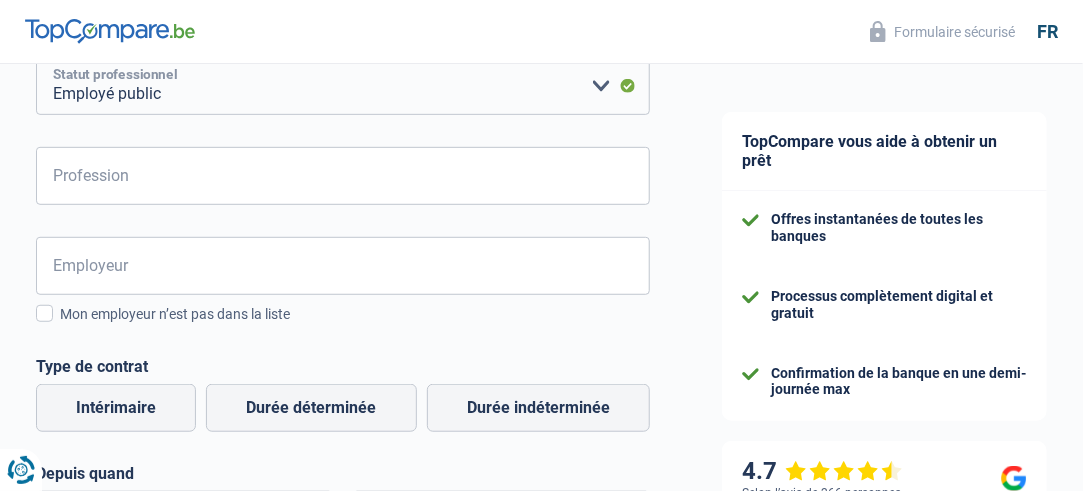 scroll, scrollTop: 305, scrollLeft: 0, axis: vertical 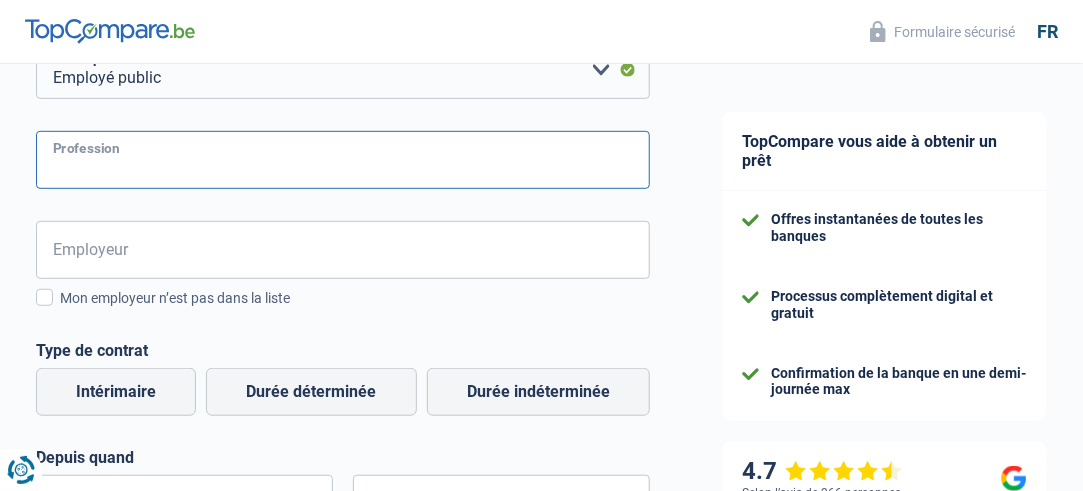 click on "Profession" at bounding box center [343, 160] 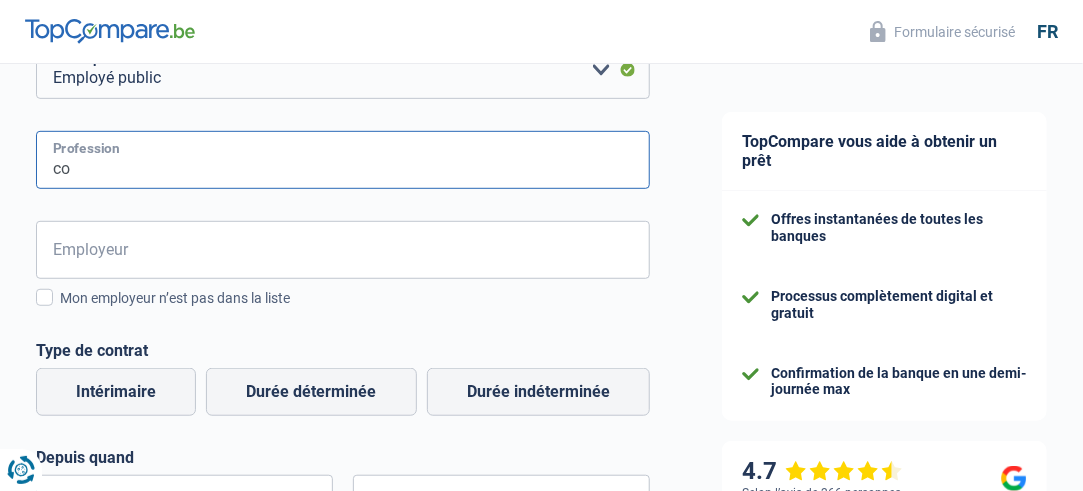 click on "co" at bounding box center [343, 160] 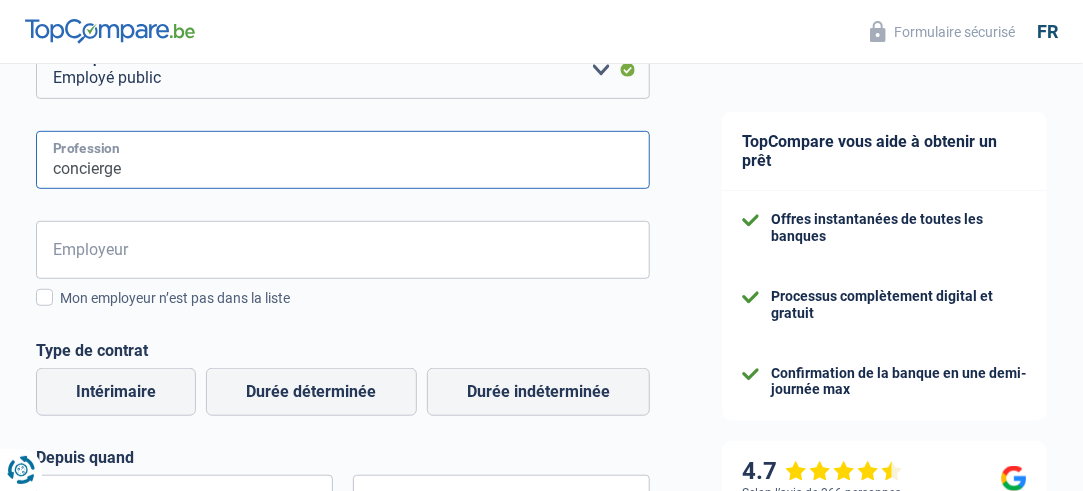 type on "concierge" 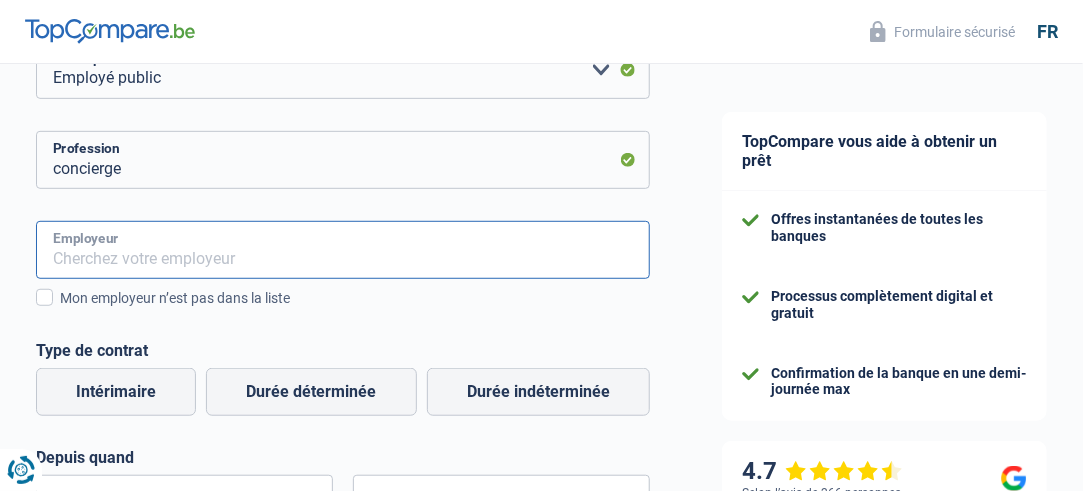 click on "Employeur" at bounding box center (343, 250) 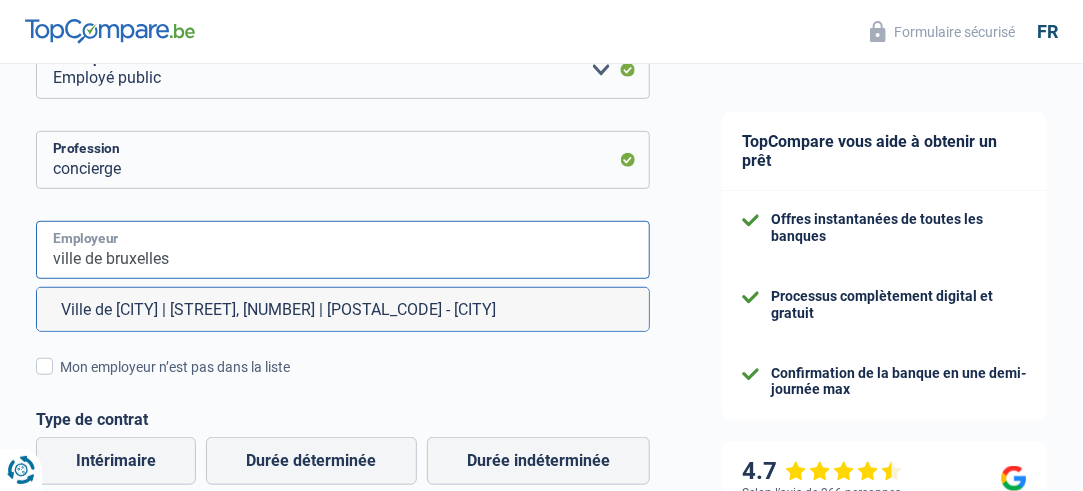 type on "ville de bruxelles" 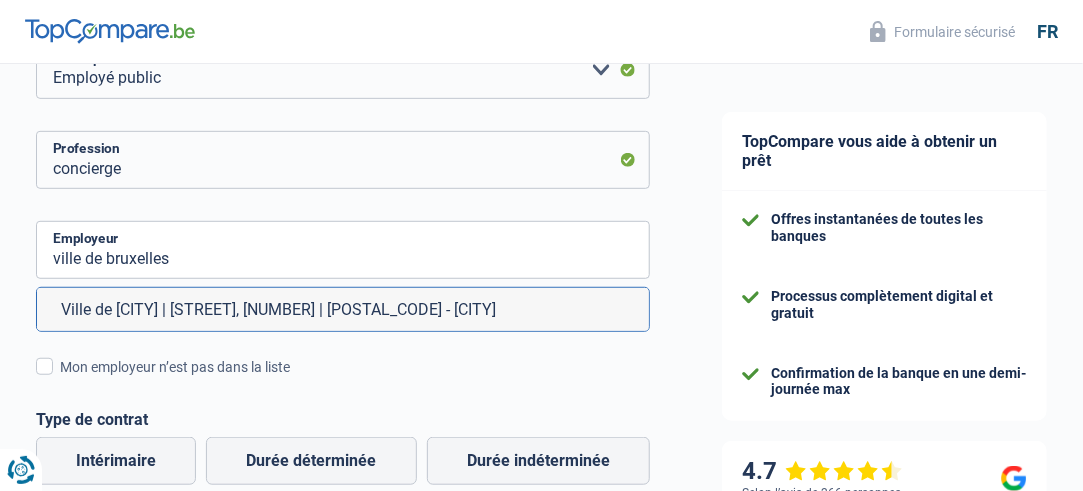click on "Ville de [CITY] | [STREET], [NUMBER] | [POSTAL_CODE] - [CITY]" at bounding box center (343, 309) 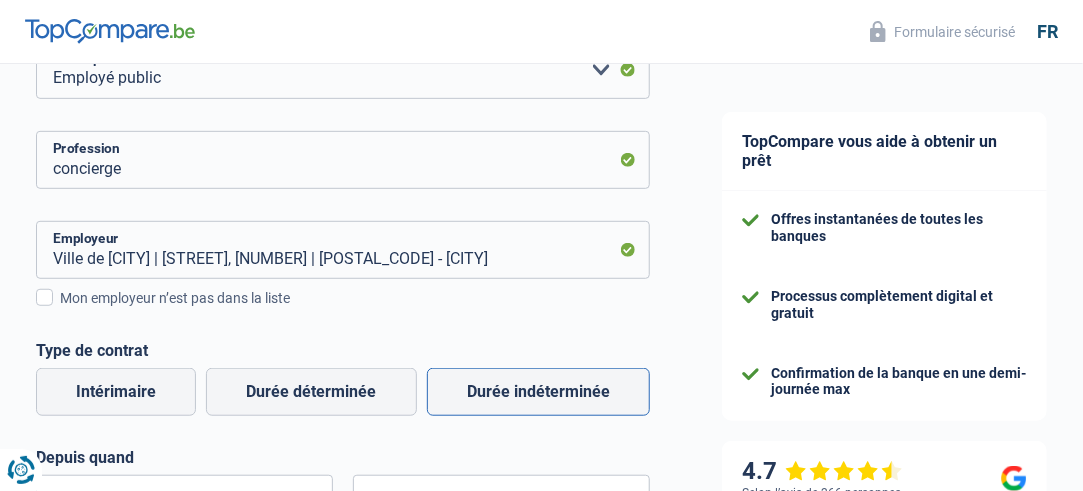 click on "Durée indéterminée" at bounding box center [538, 392] 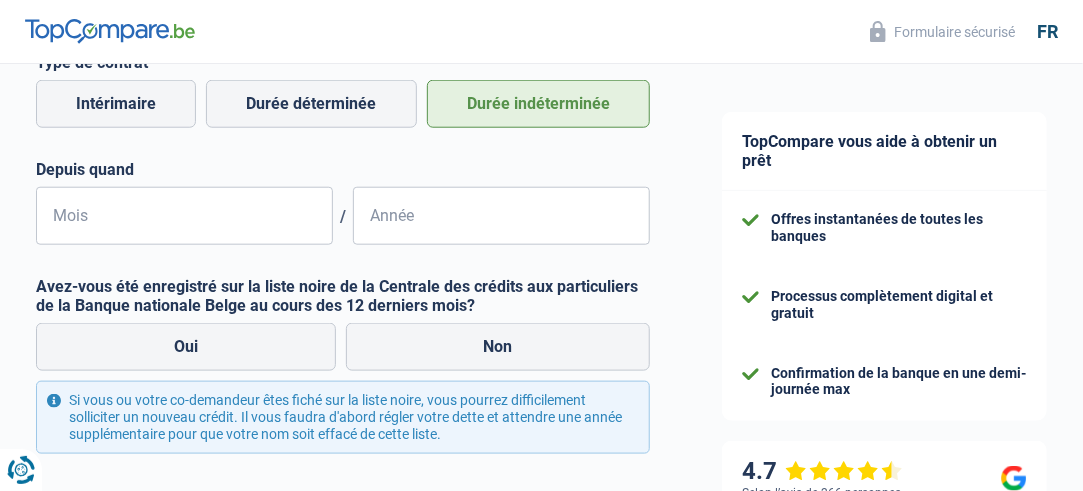 scroll, scrollTop: 598, scrollLeft: 0, axis: vertical 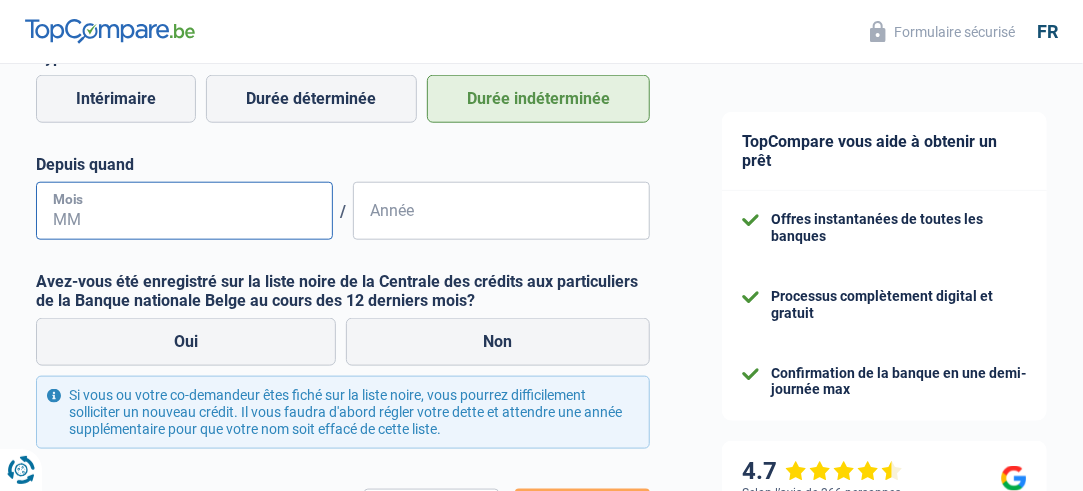 click on "Mois" at bounding box center [184, 211] 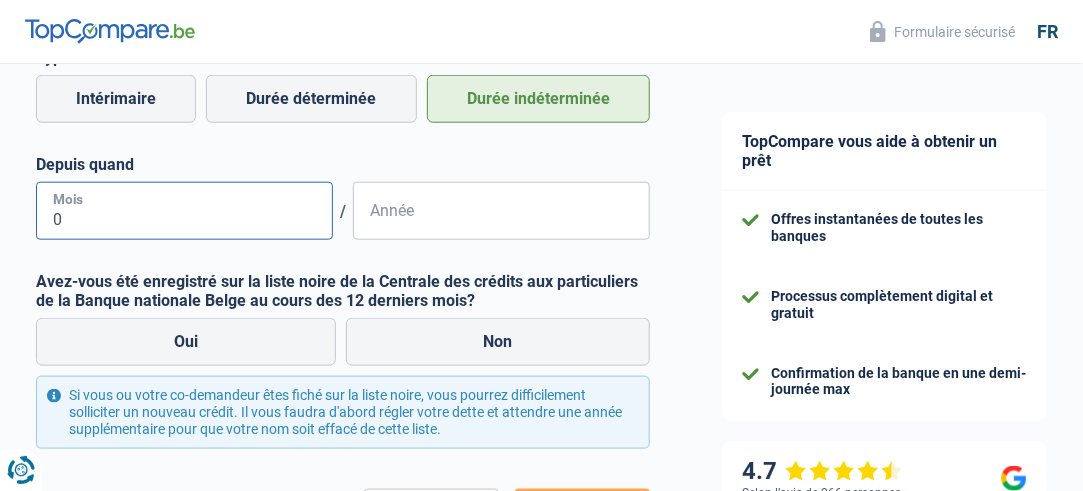 type on "08" 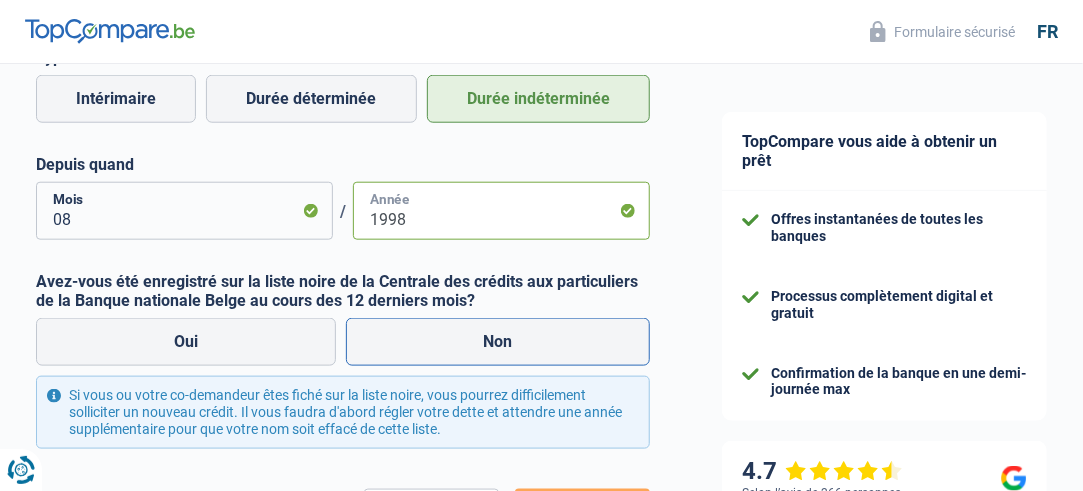 type on "1998" 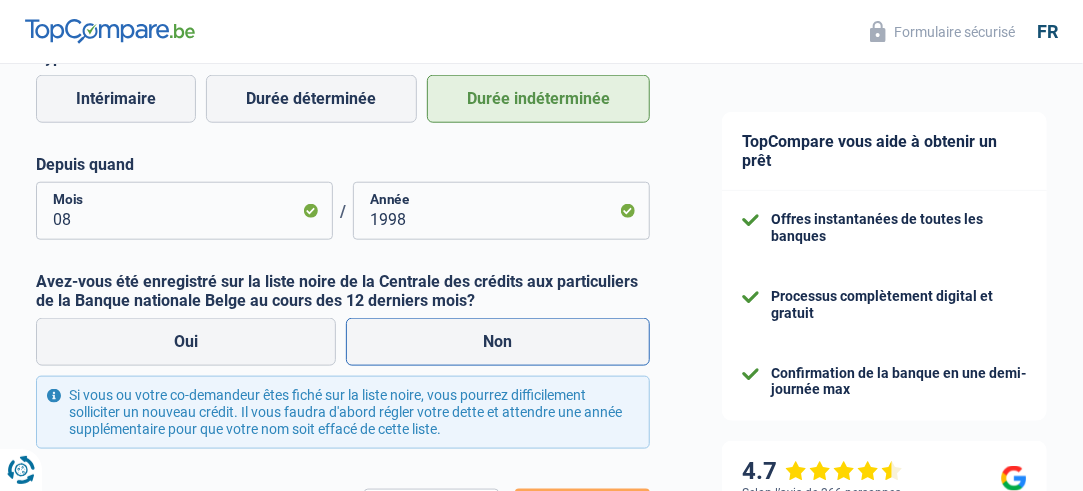 click on "Non" at bounding box center [498, 342] 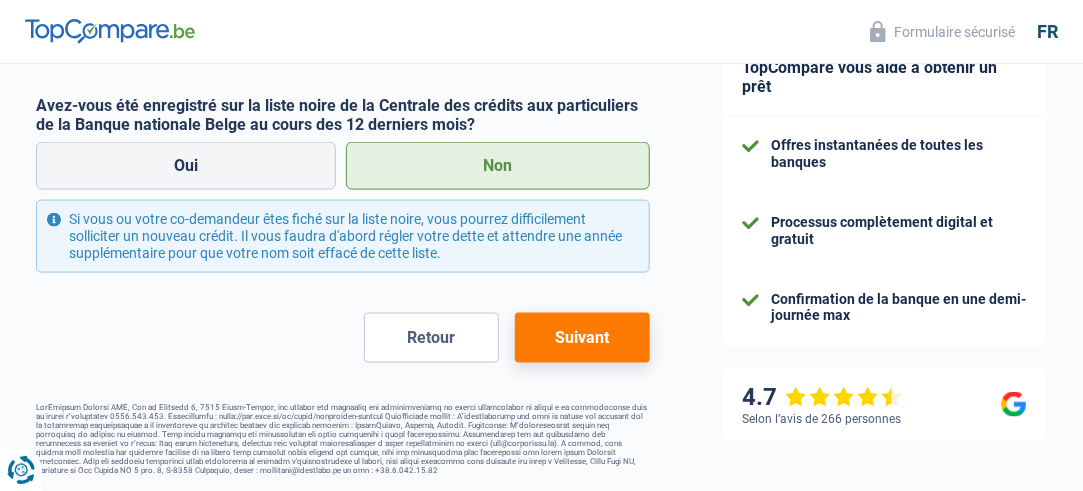 scroll, scrollTop: 780, scrollLeft: 0, axis: vertical 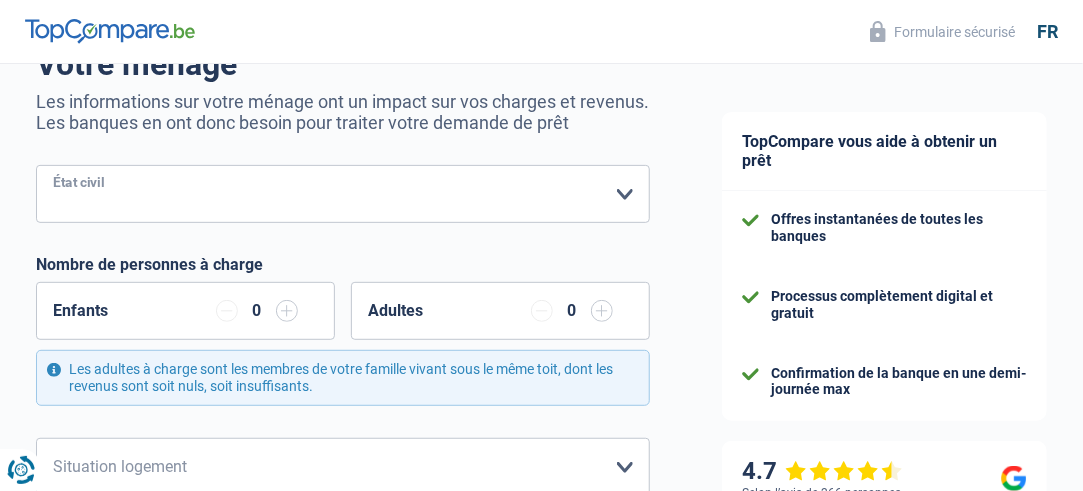 click on "Célibataire Marié(e) Cohabitant(e) légal(e) Divorcé(e) Veuf(ve) Séparé (de fait)
Veuillez sélectionner une option" at bounding box center [343, 194] 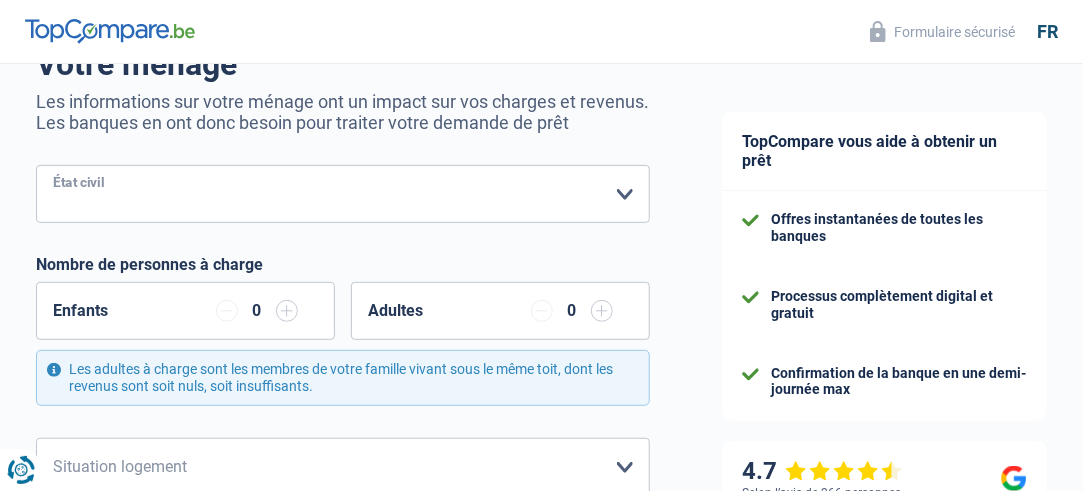 select on "married" 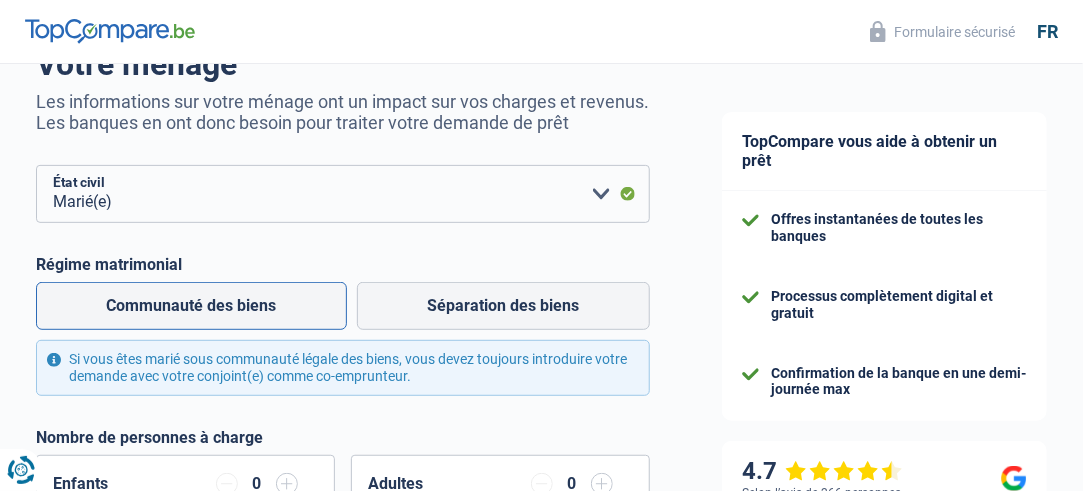 click on "Communauté des biens" at bounding box center (191, 306) 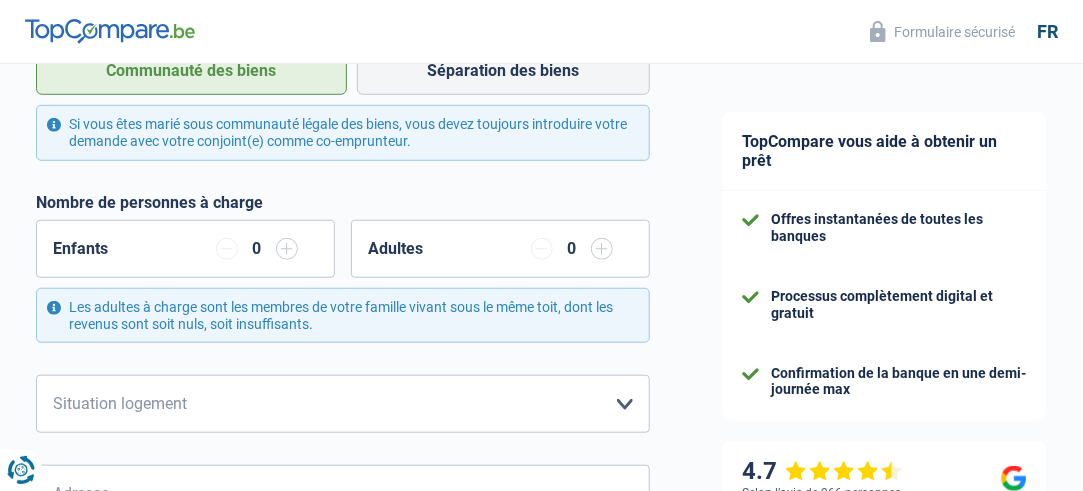 scroll, scrollTop: 560, scrollLeft: 0, axis: vertical 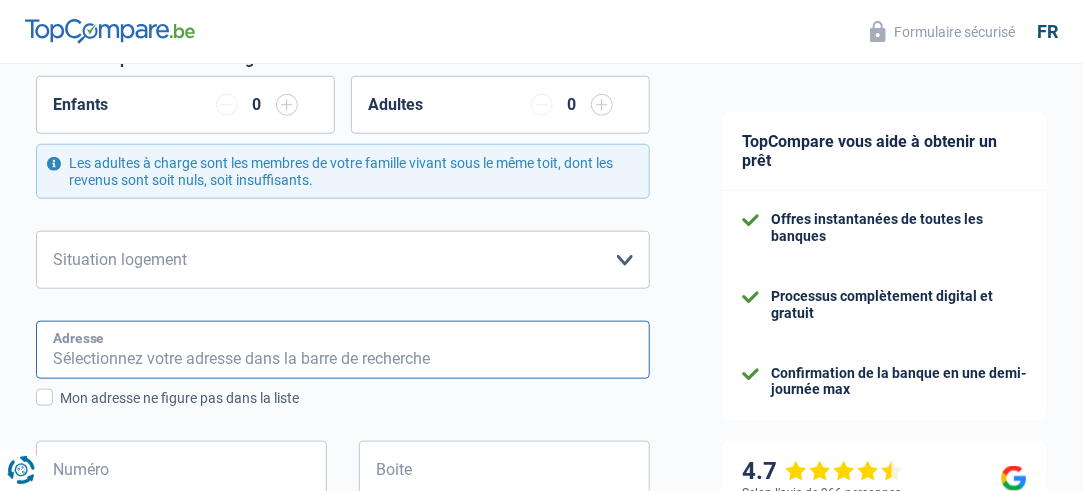 click on "Adresse" at bounding box center [343, 350] 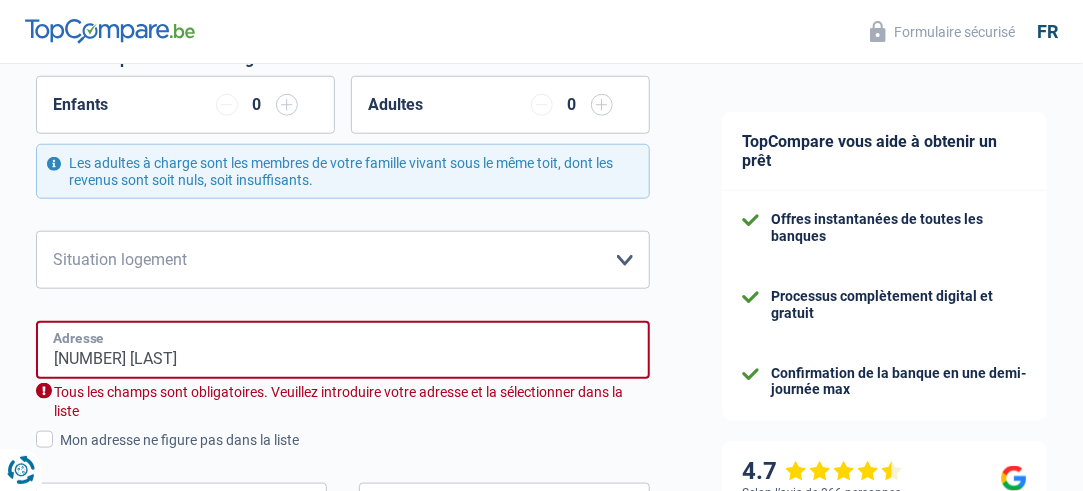 type on "Belgique" 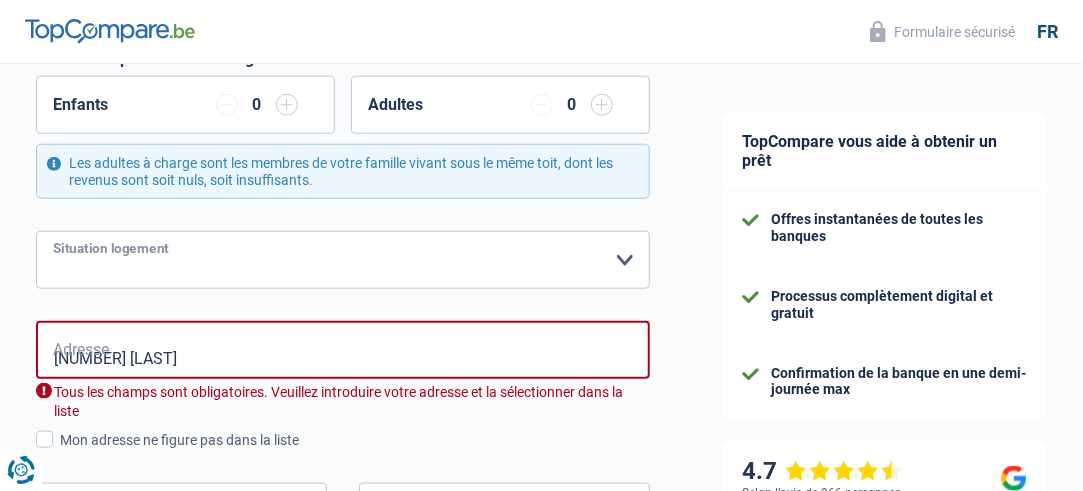 click on "Locataire Propriétaire avec prêt hypothécaire Propriétaire sans prêt hypothécaire Logé(e) par la famille Concierge
Veuillez sélectionner une option" at bounding box center (343, 260) 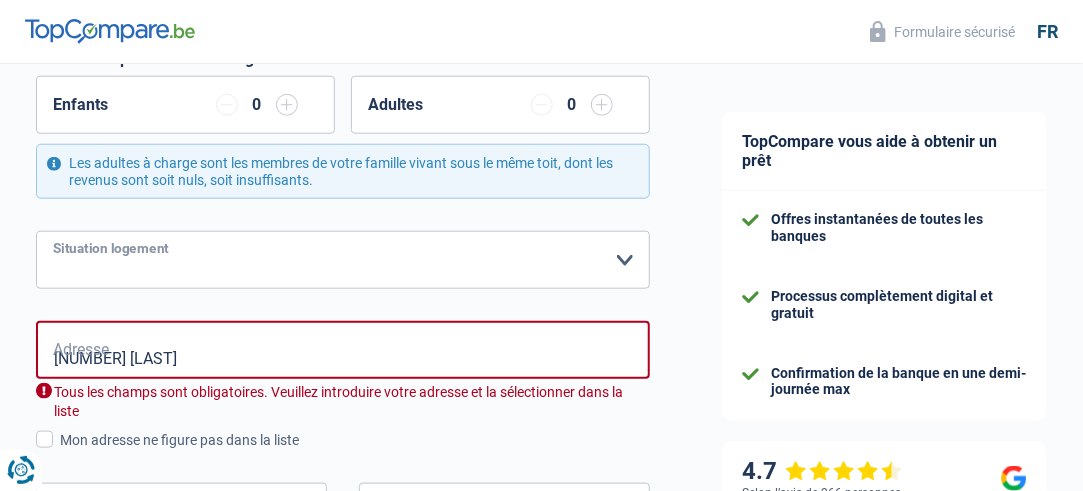 select on "rents" 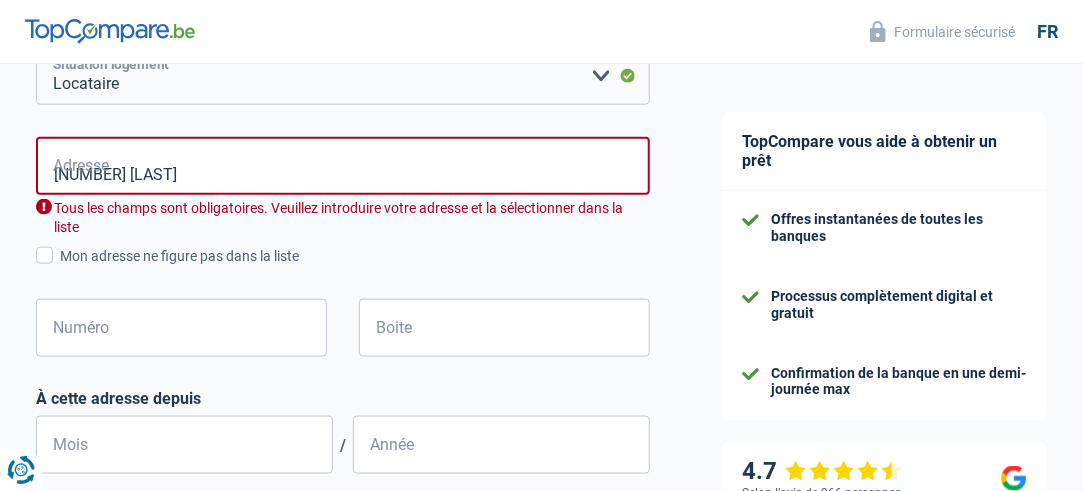 scroll, scrollTop: 781, scrollLeft: 0, axis: vertical 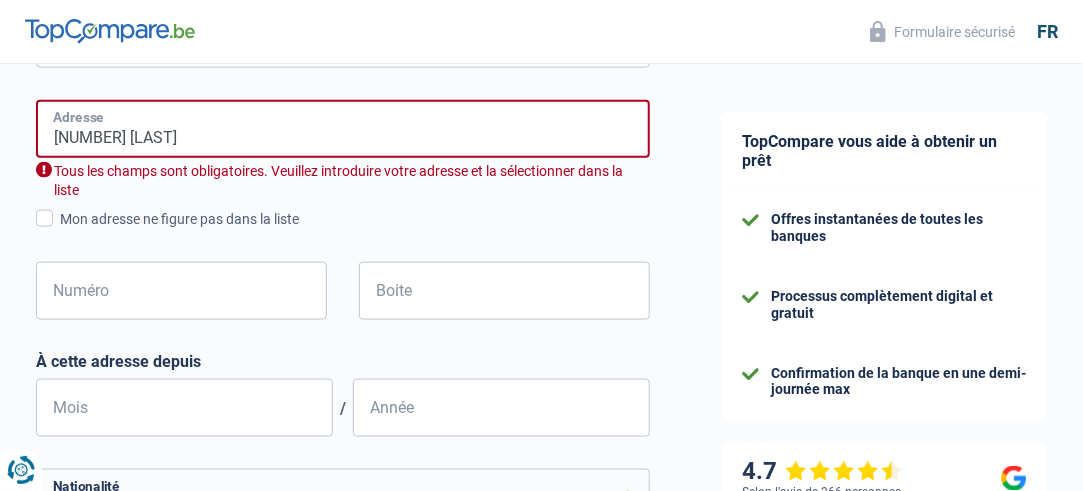 click on "[NUMBER] [LAST]" at bounding box center [343, 129] 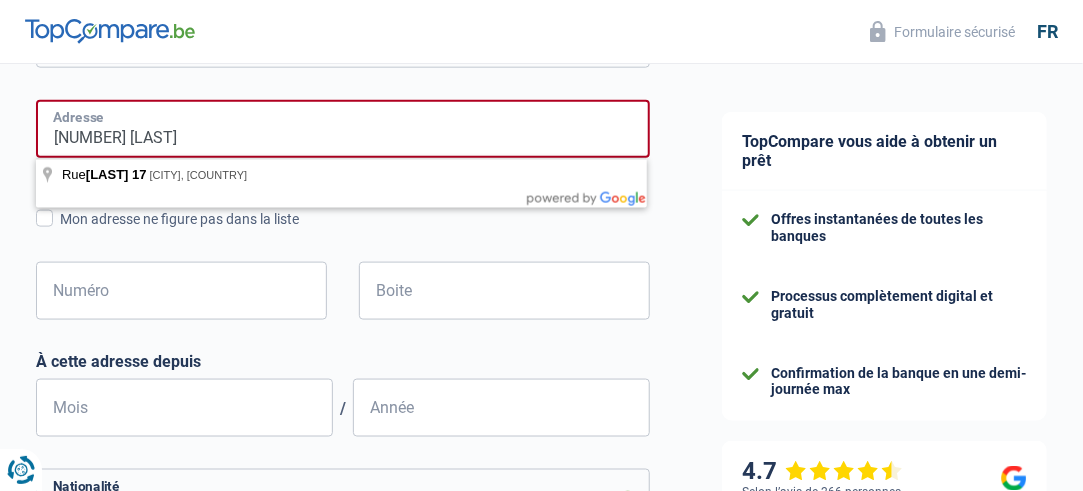 type on "[NUMBER] [LAST]" 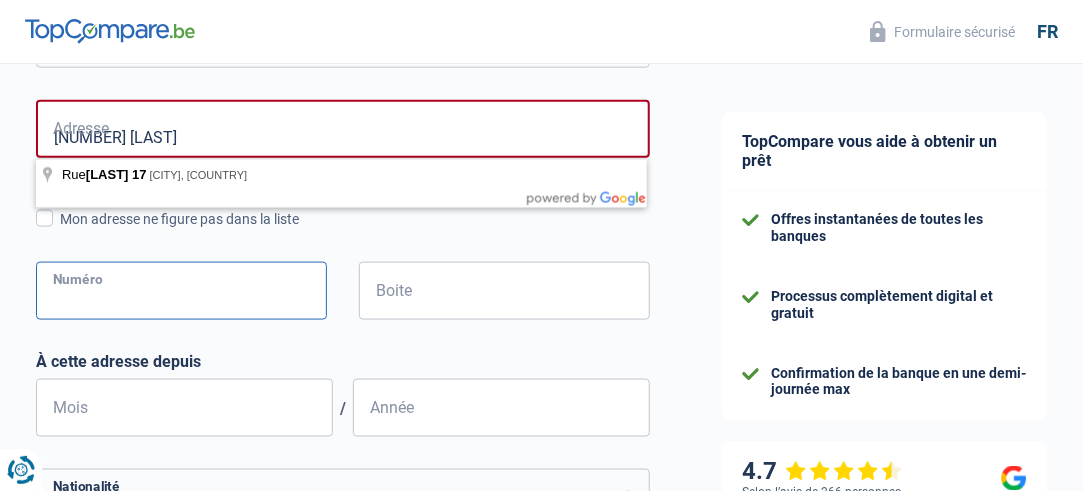 click on "Numéro" at bounding box center [181, 291] 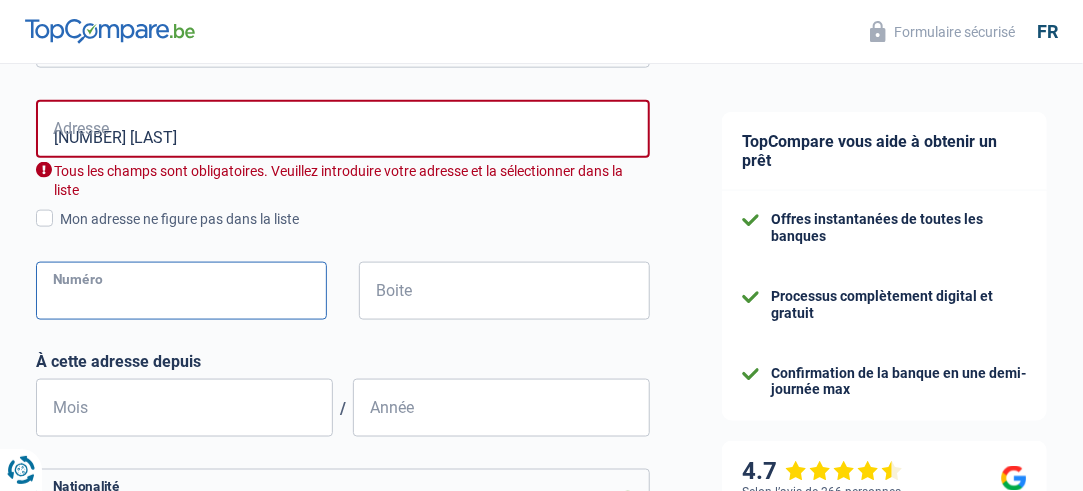 type on "17" 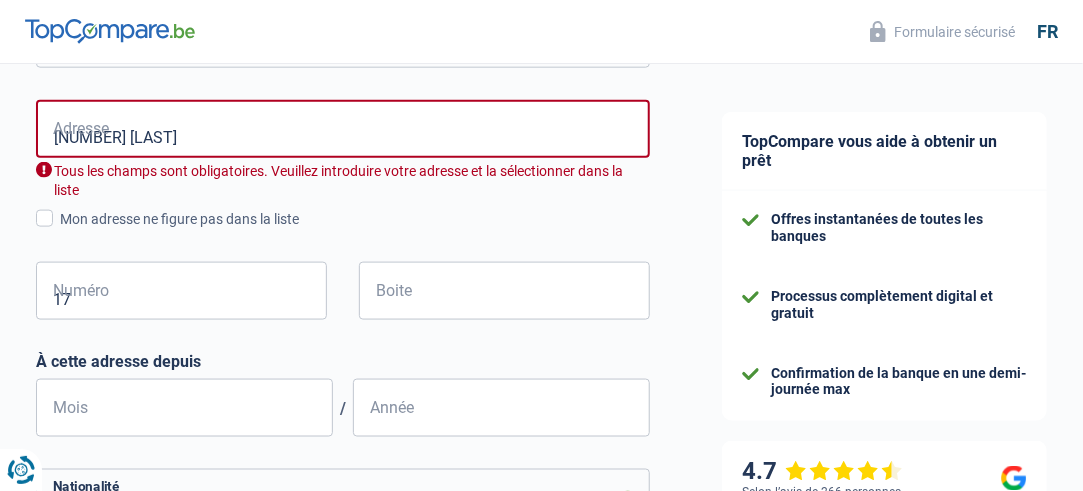 type on "[CITY]" 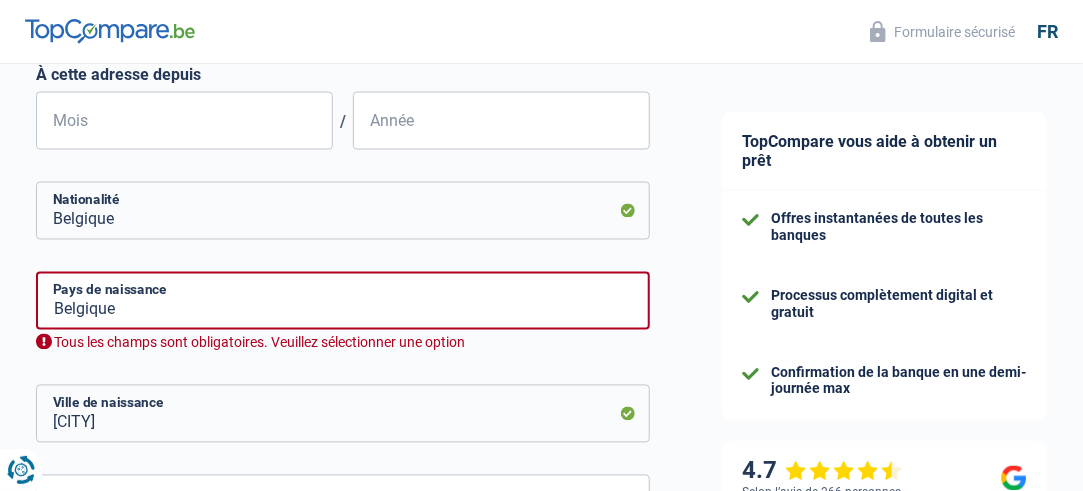 scroll, scrollTop: 1074, scrollLeft: 0, axis: vertical 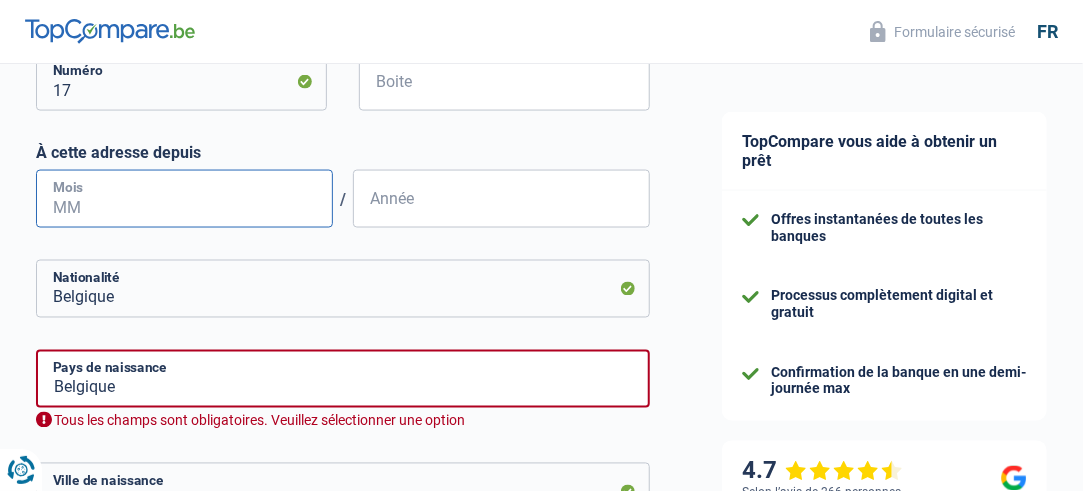 click on "Mois" at bounding box center [184, 199] 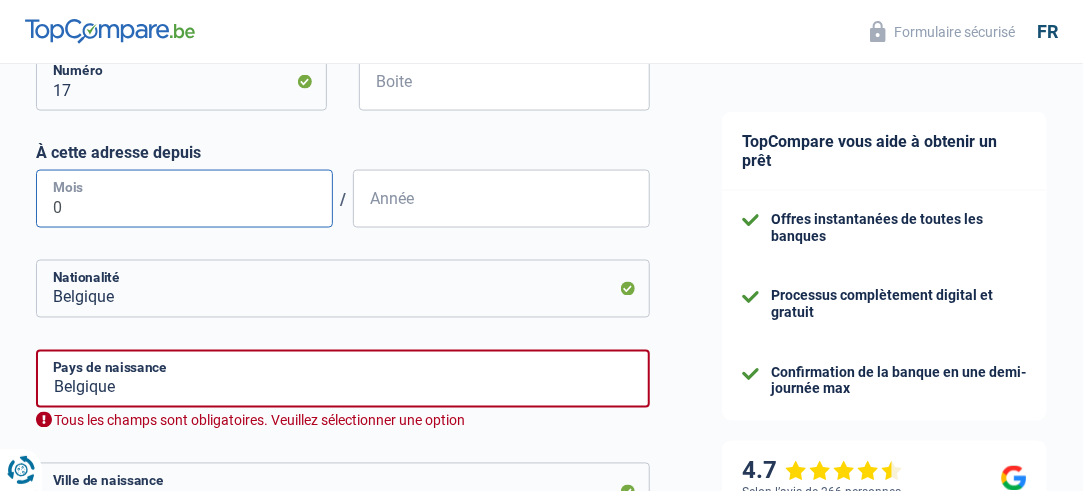 type on "09" 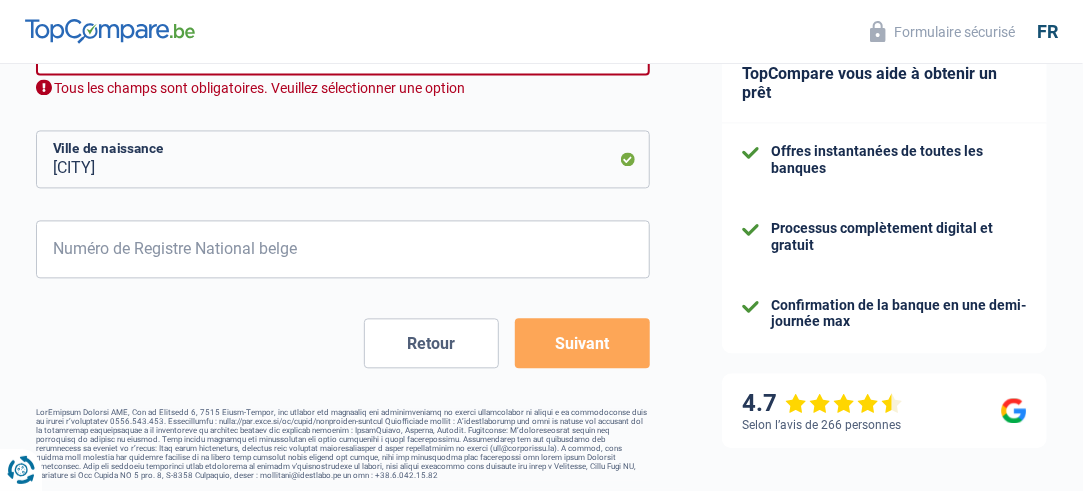 scroll, scrollTop: 1333, scrollLeft: 0, axis: vertical 